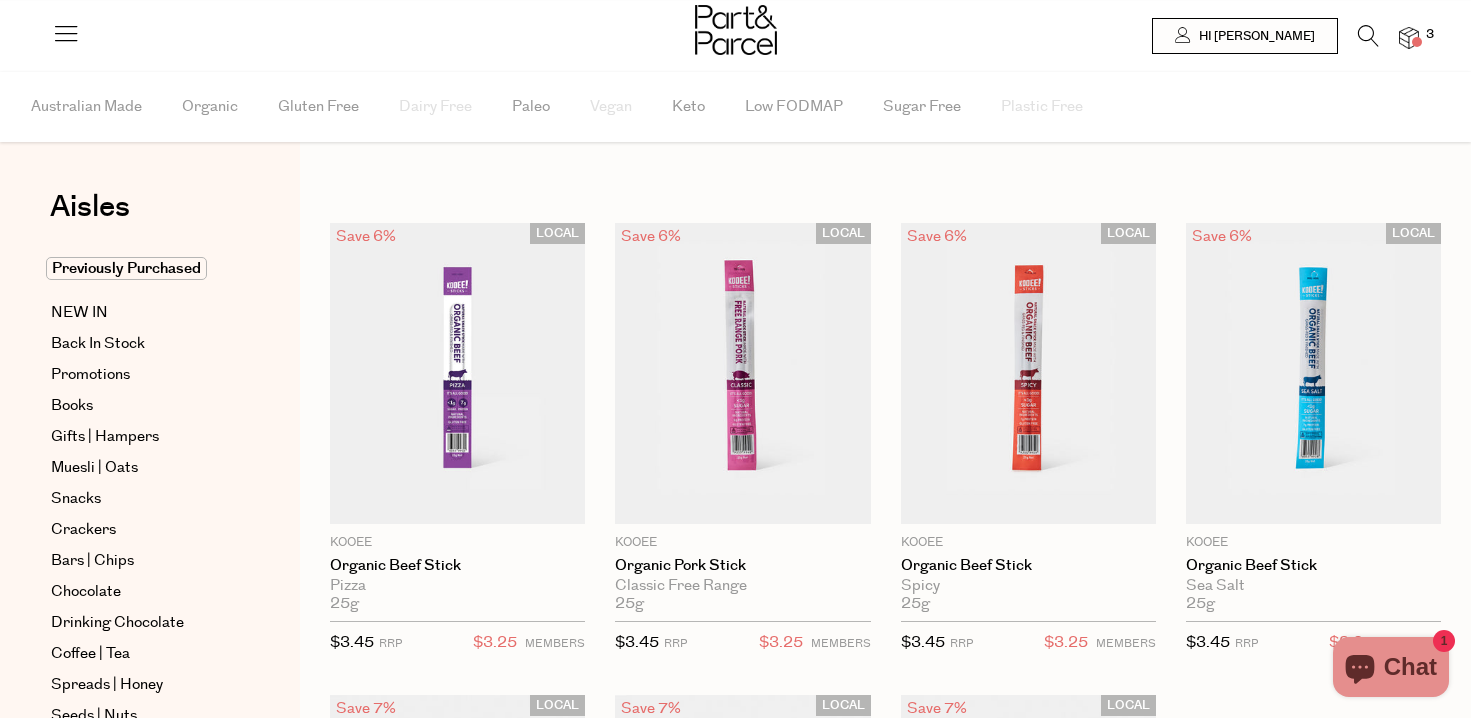 scroll, scrollTop: 0, scrollLeft: 0, axis: both 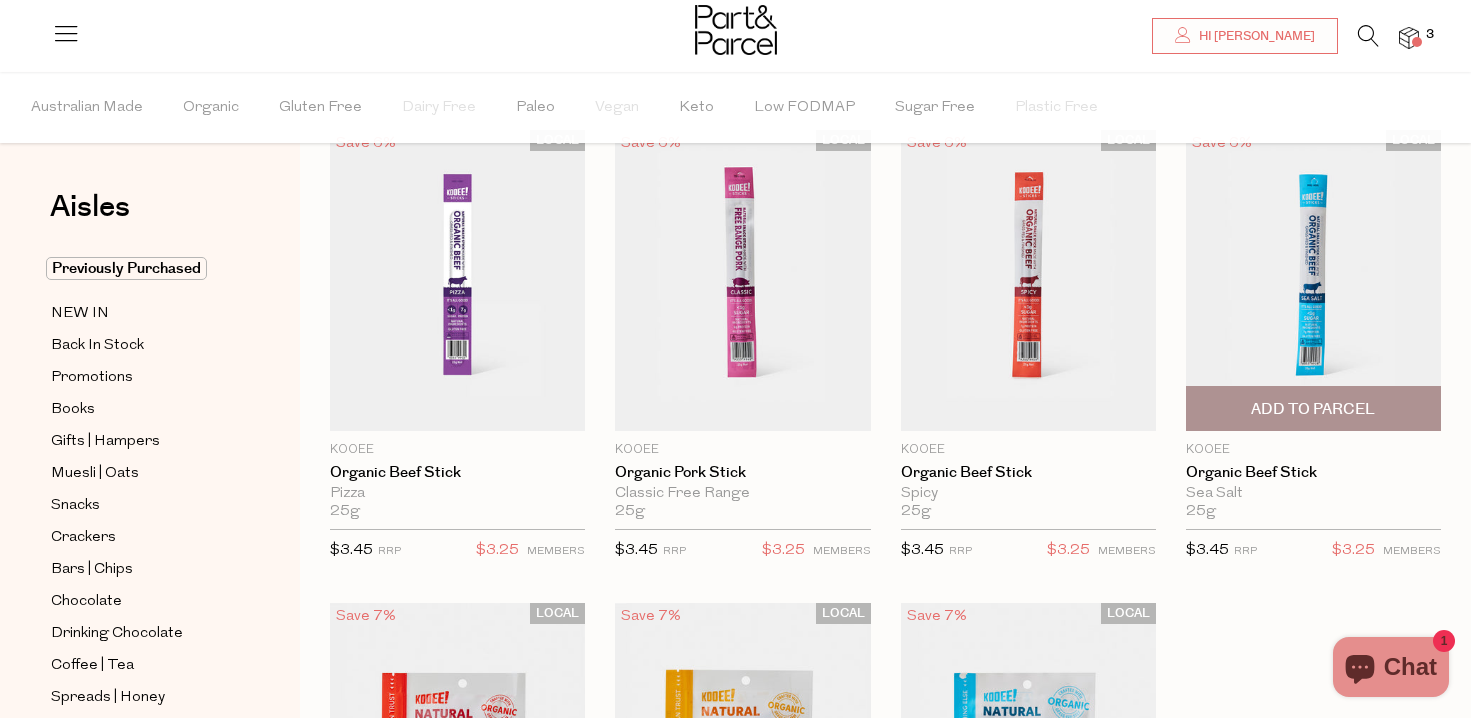 click on "Add To Parcel" at bounding box center [1313, 409] 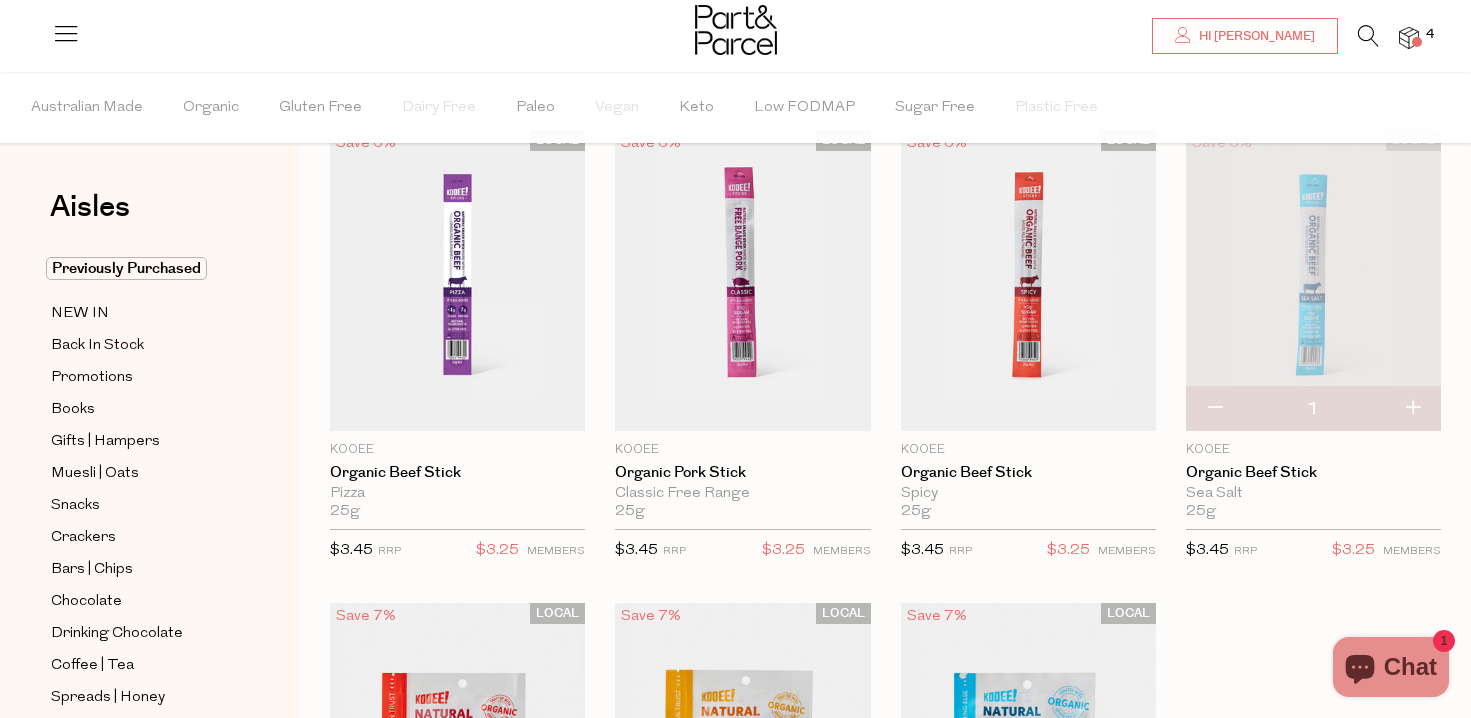 click at bounding box center (1412, 409) 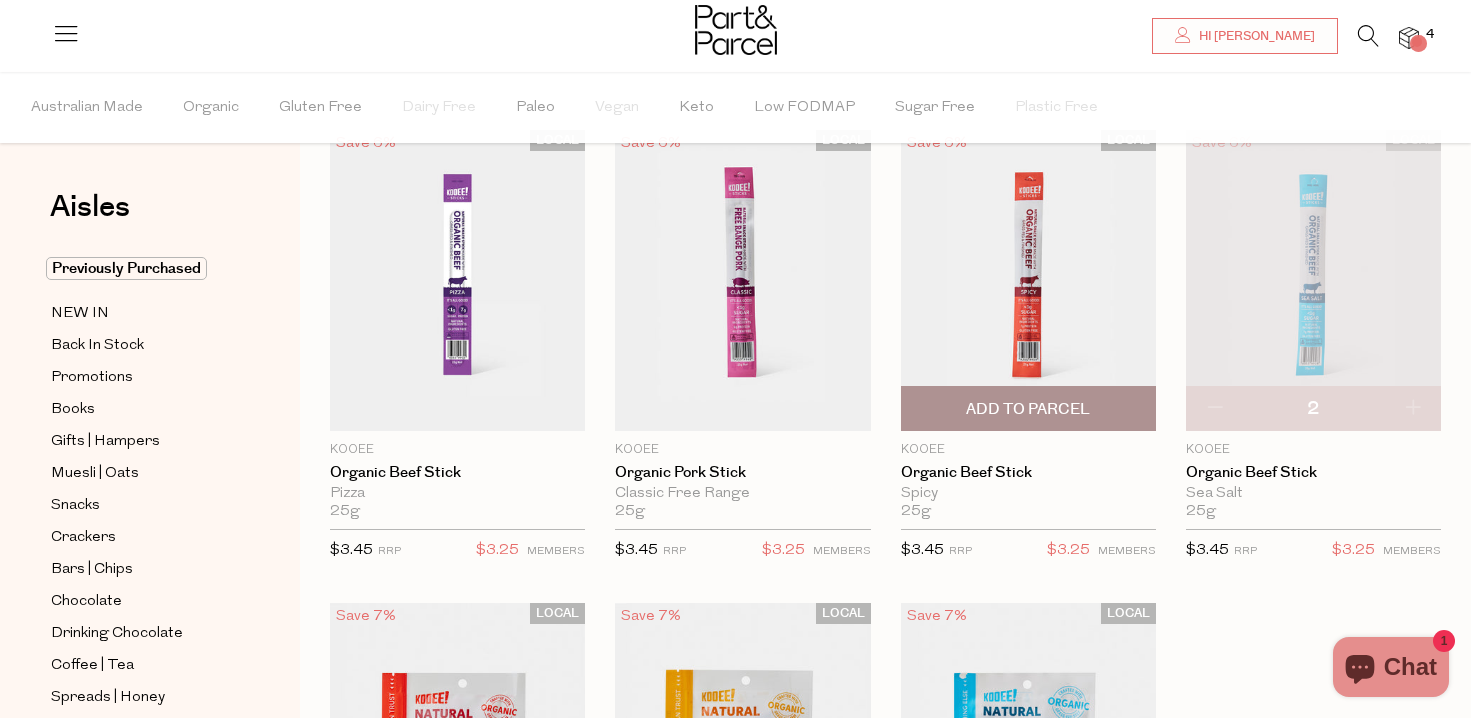 click on "Add To Parcel" at bounding box center [1028, 408] 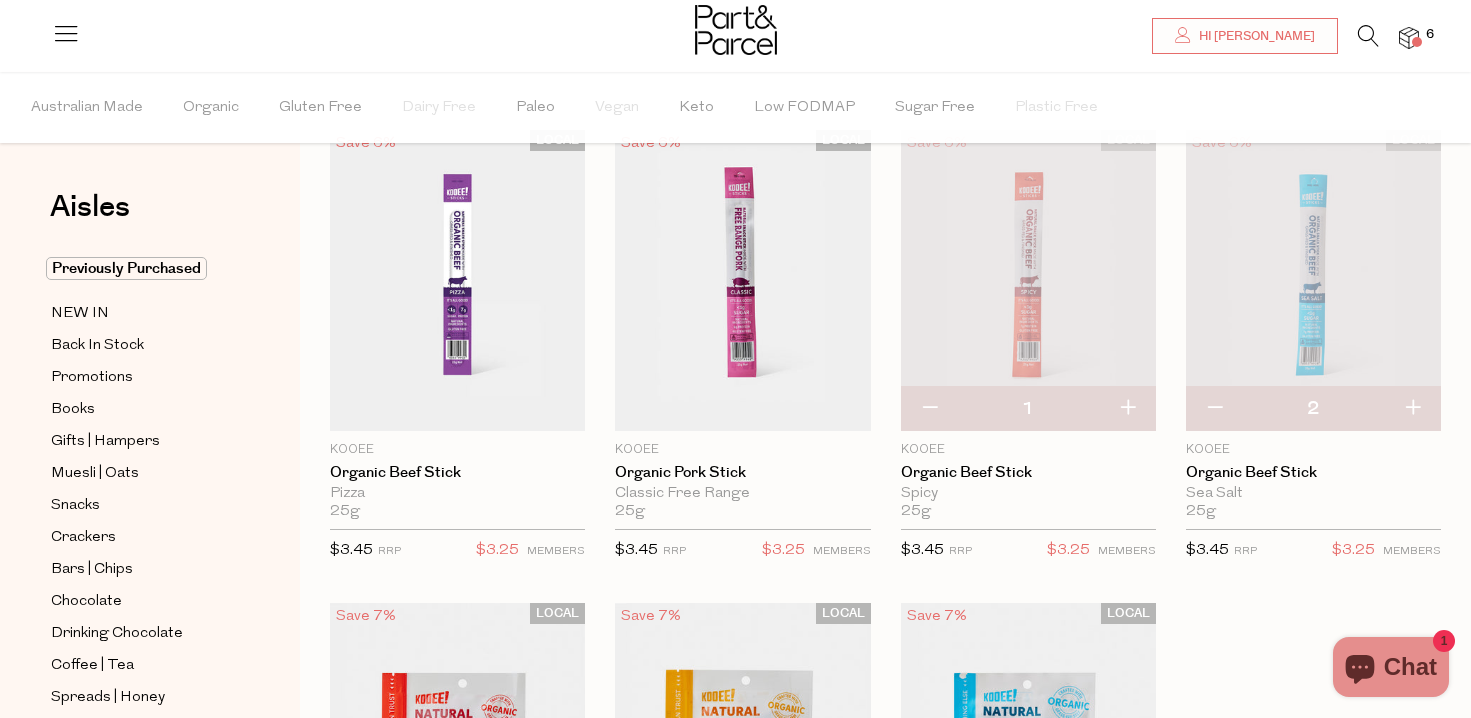 click at bounding box center (1127, 409) 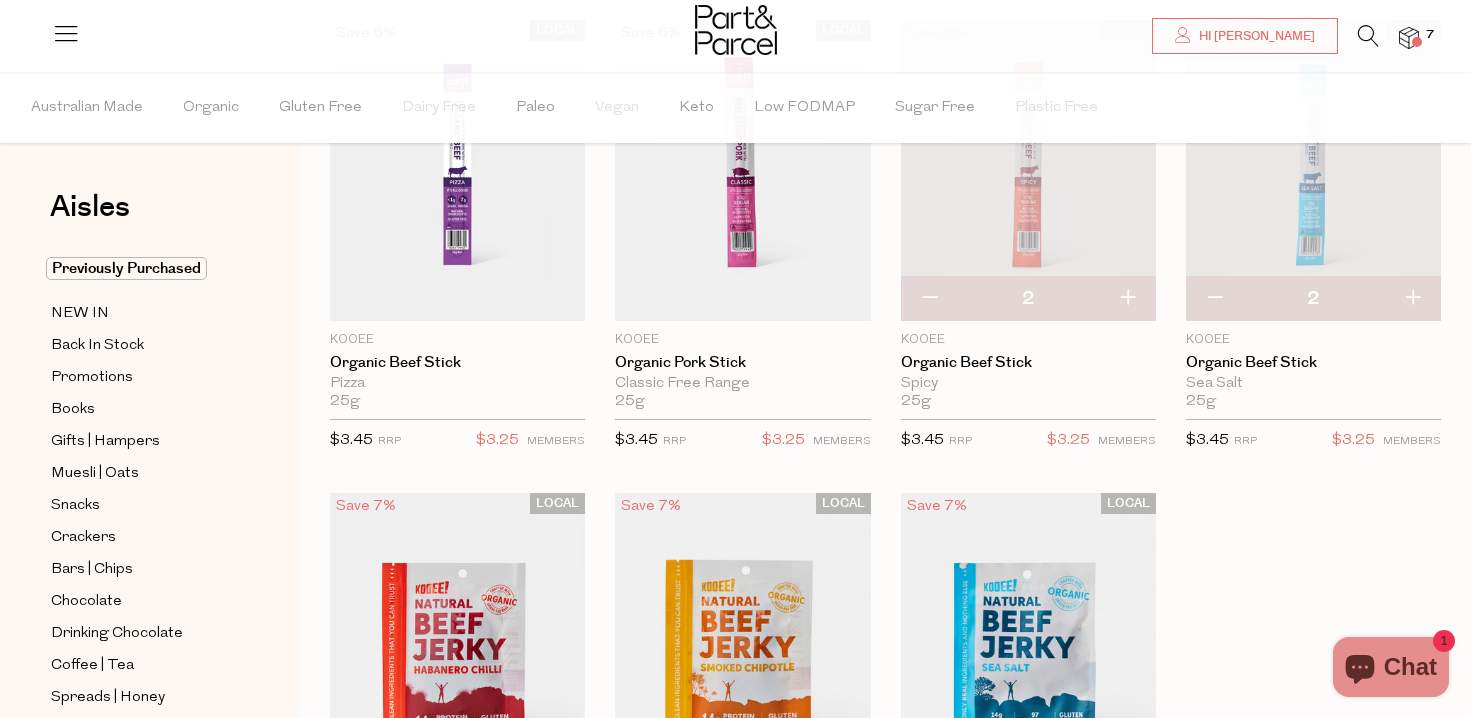 scroll, scrollTop: 247, scrollLeft: 0, axis: vertical 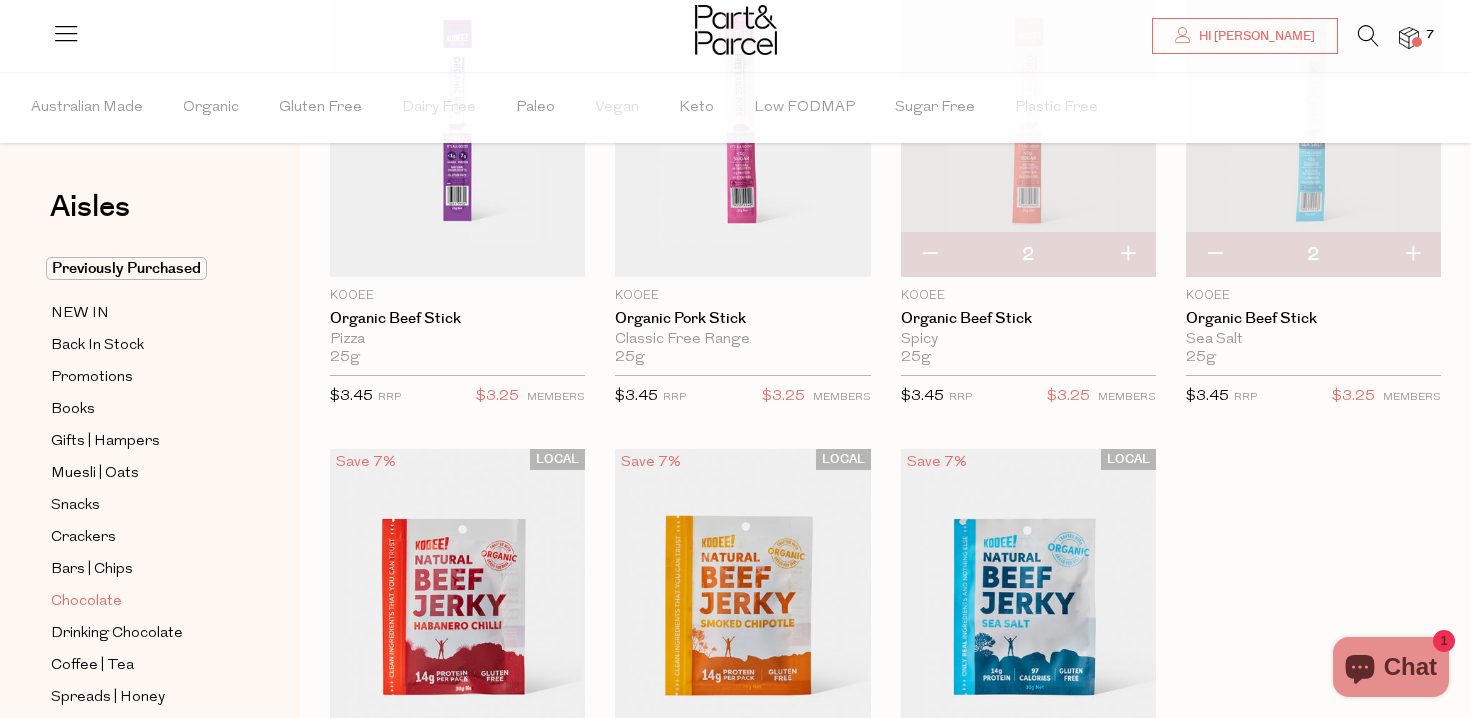 click on "Chocolate" at bounding box center (86, 602) 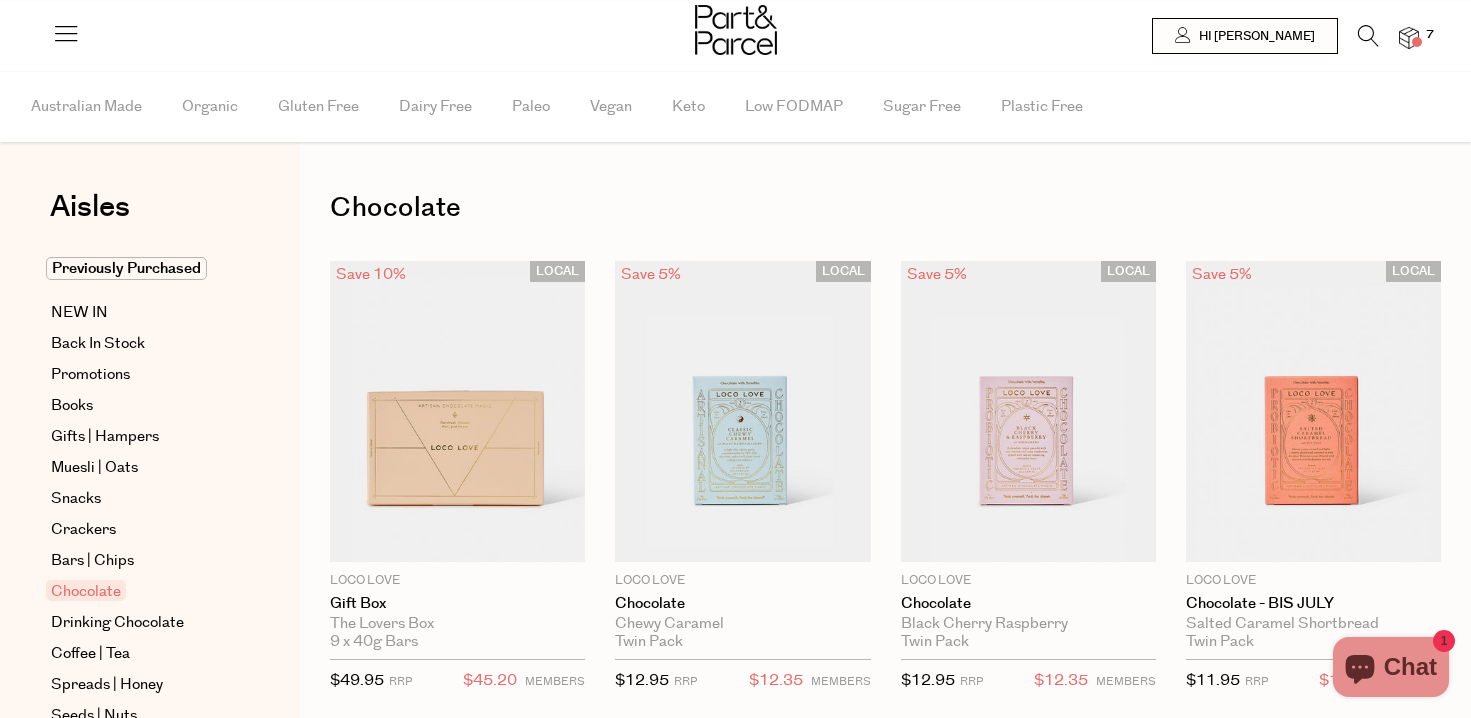 scroll, scrollTop: 0, scrollLeft: 0, axis: both 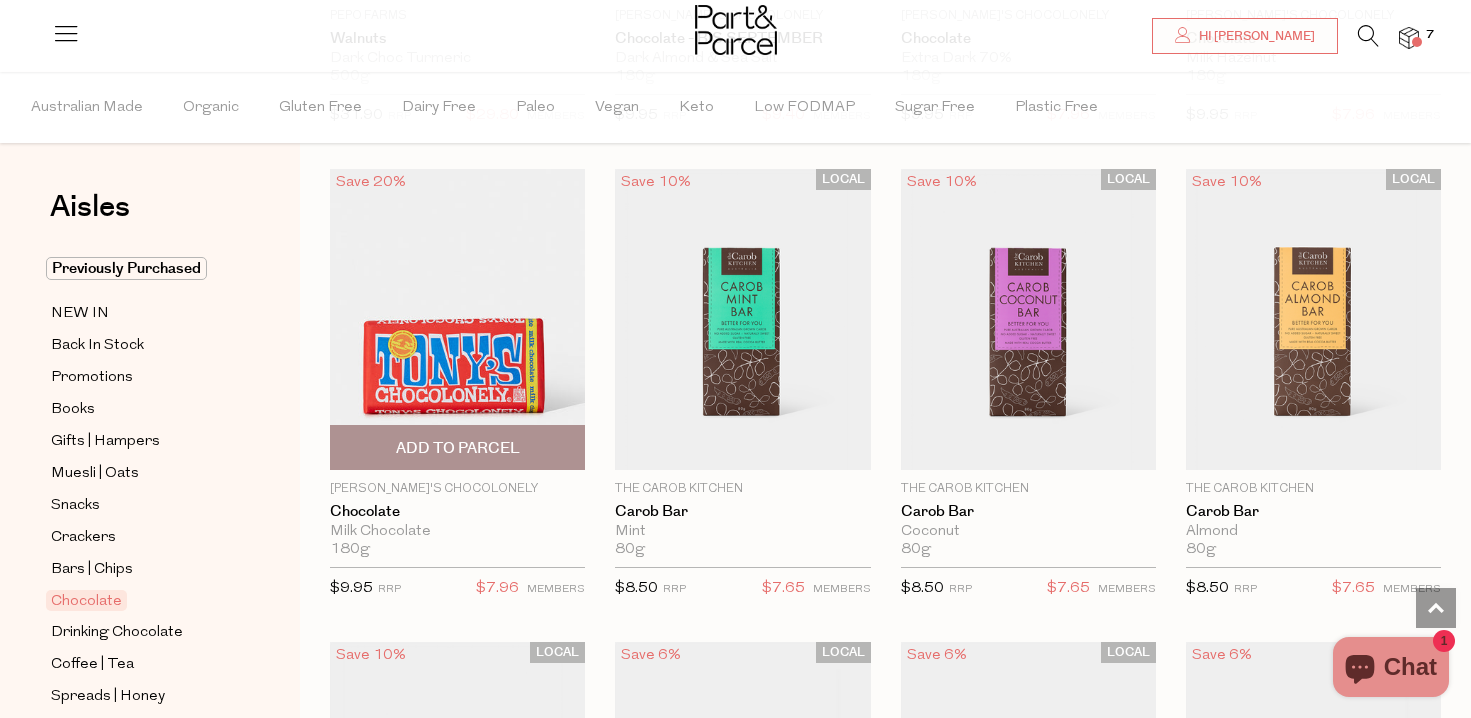 click on "Add To Parcel" at bounding box center [457, 447] 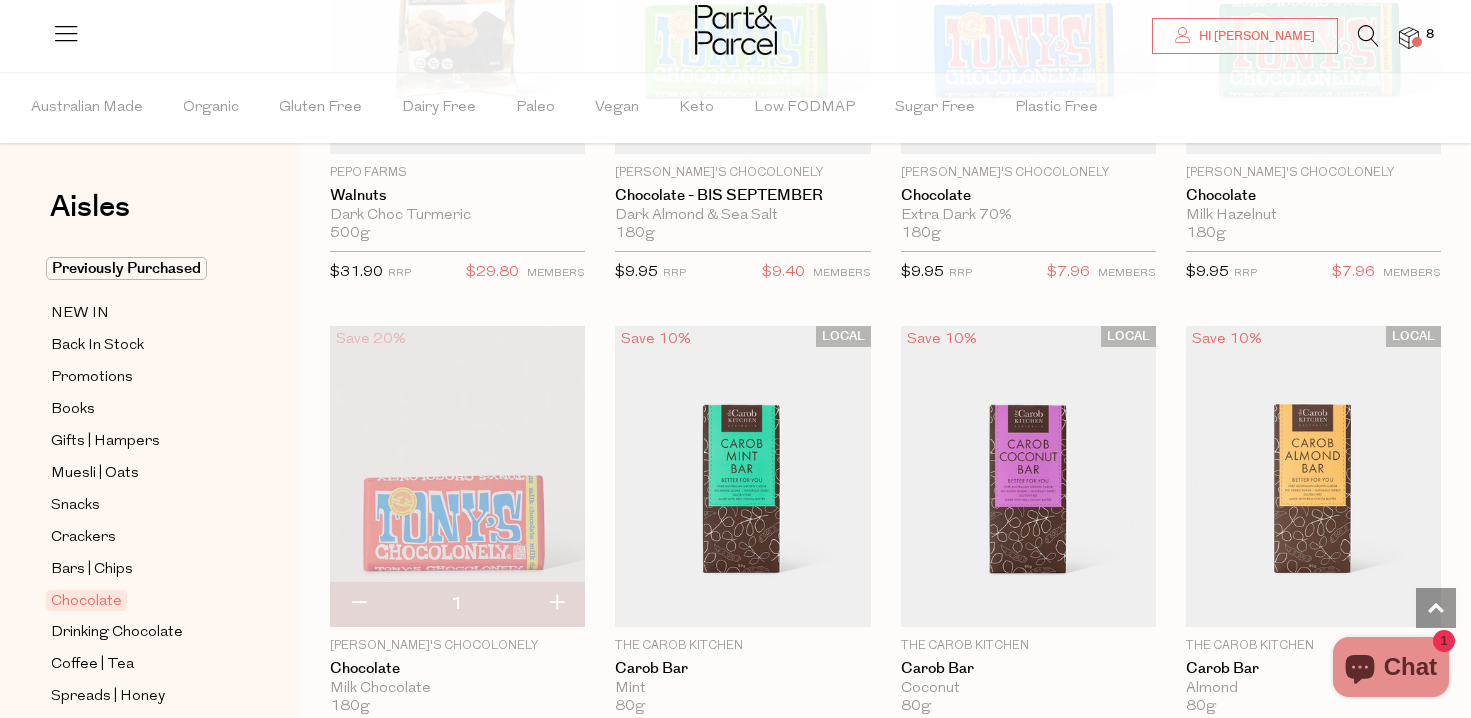 scroll, scrollTop: 4658, scrollLeft: 0, axis: vertical 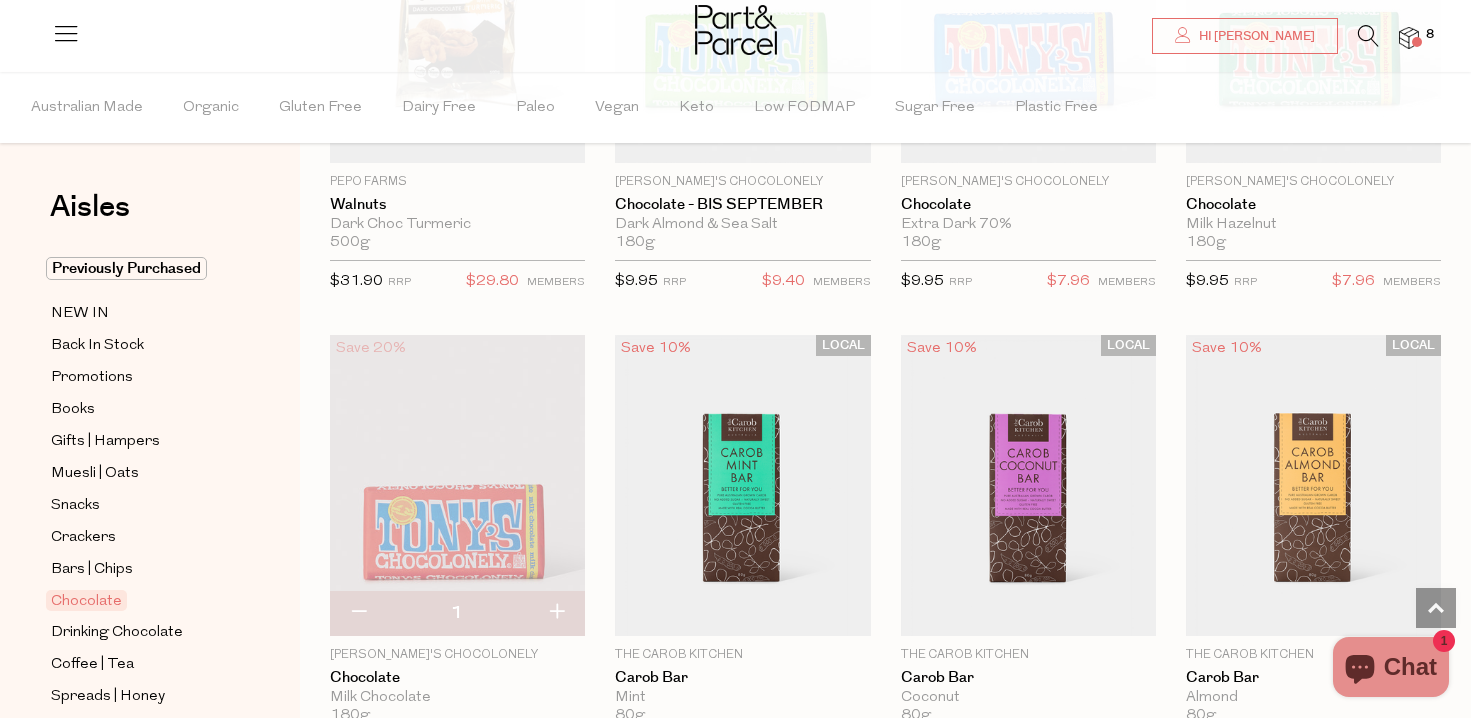 click at bounding box center [735, 32] 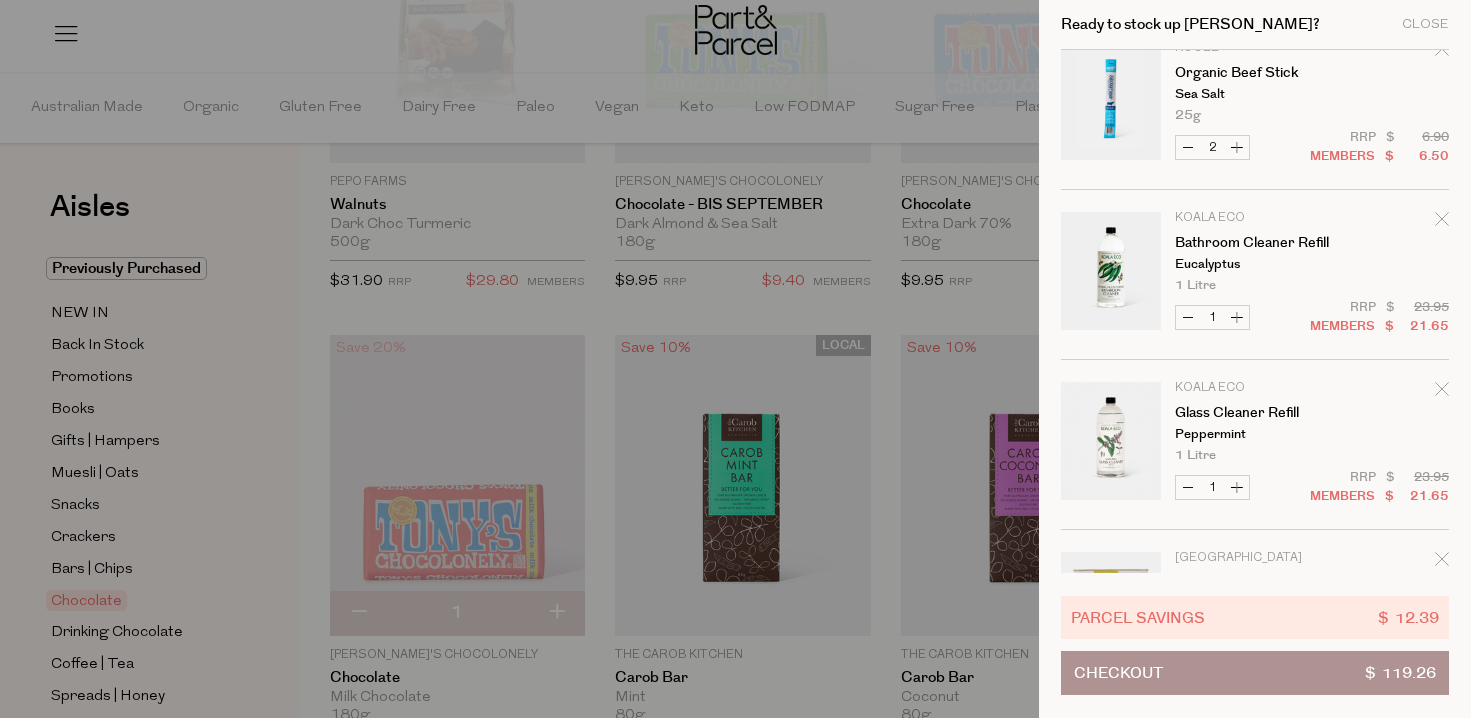 scroll, scrollTop: 375, scrollLeft: 0, axis: vertical 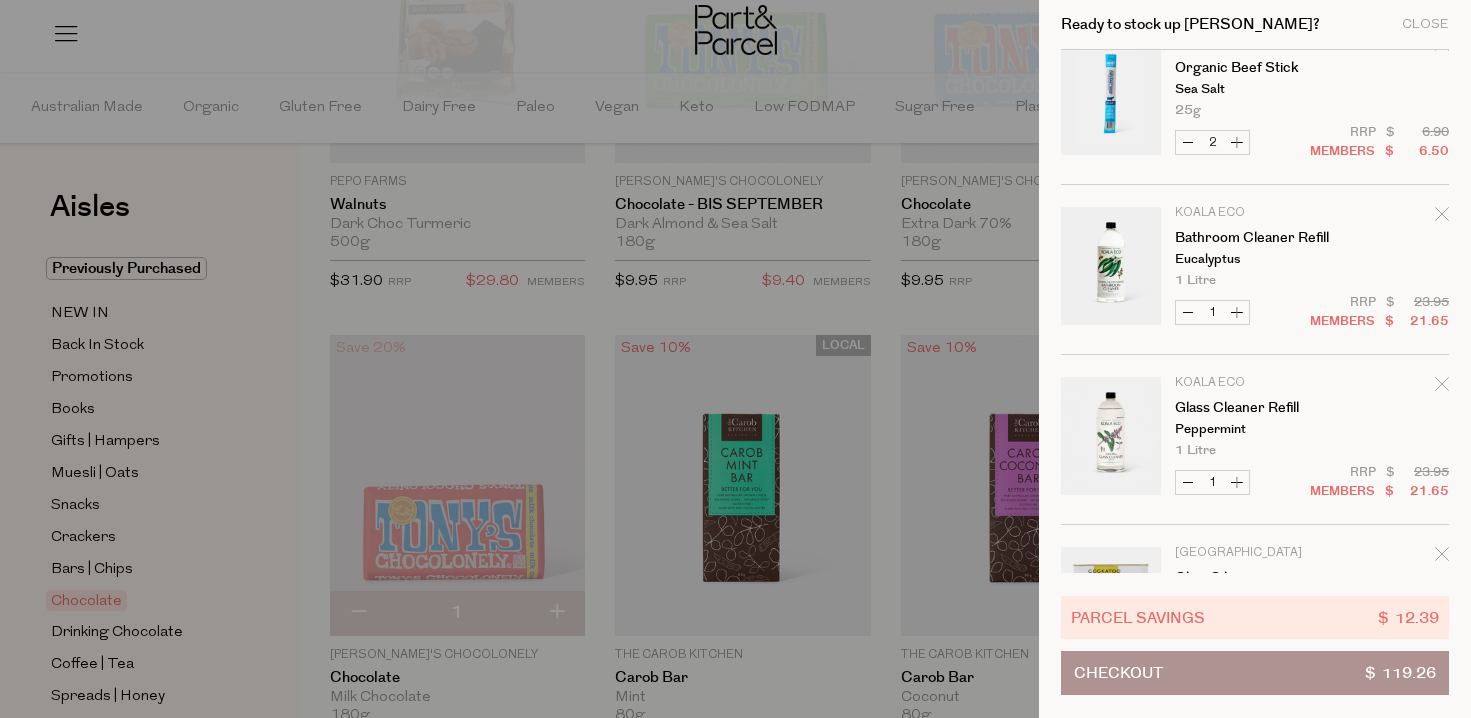 click 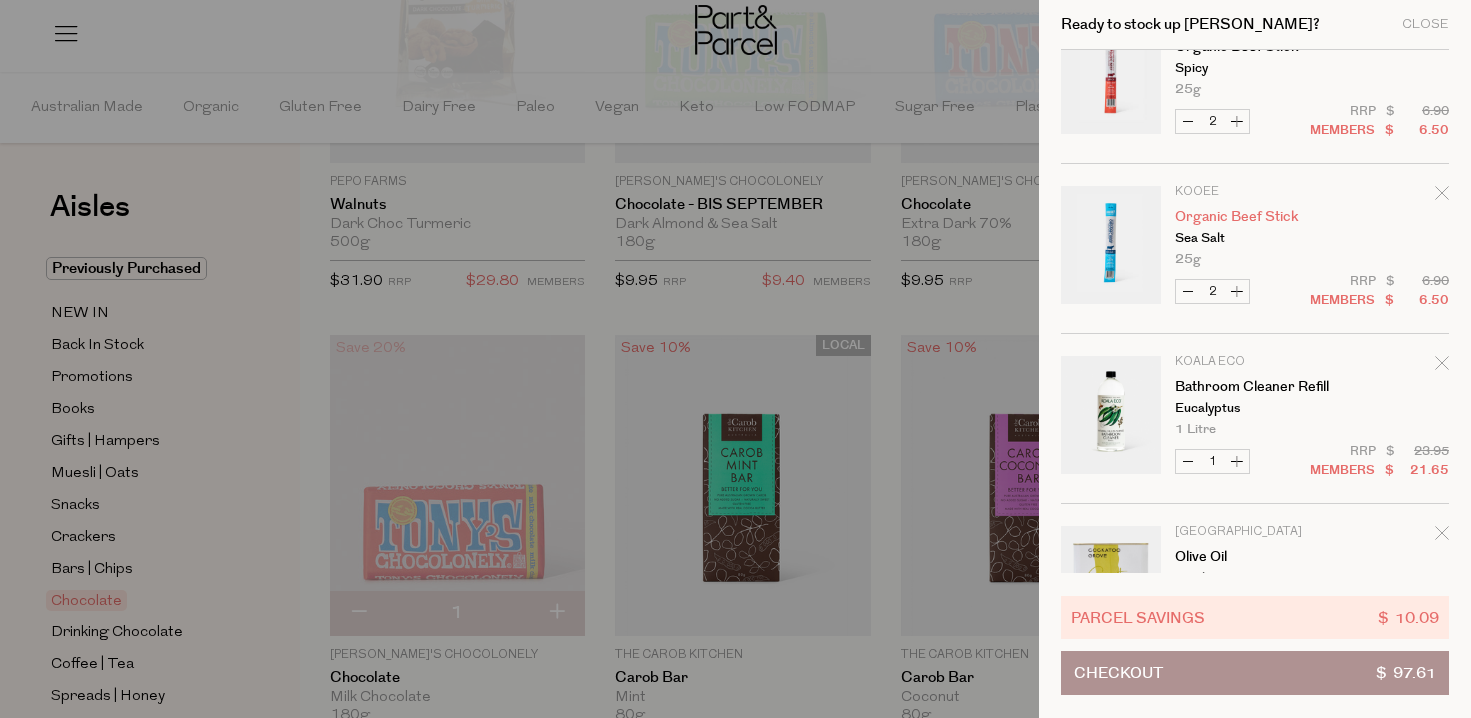 scroll, scrollTop: 327, scrollLeft: 0, axis: vertical 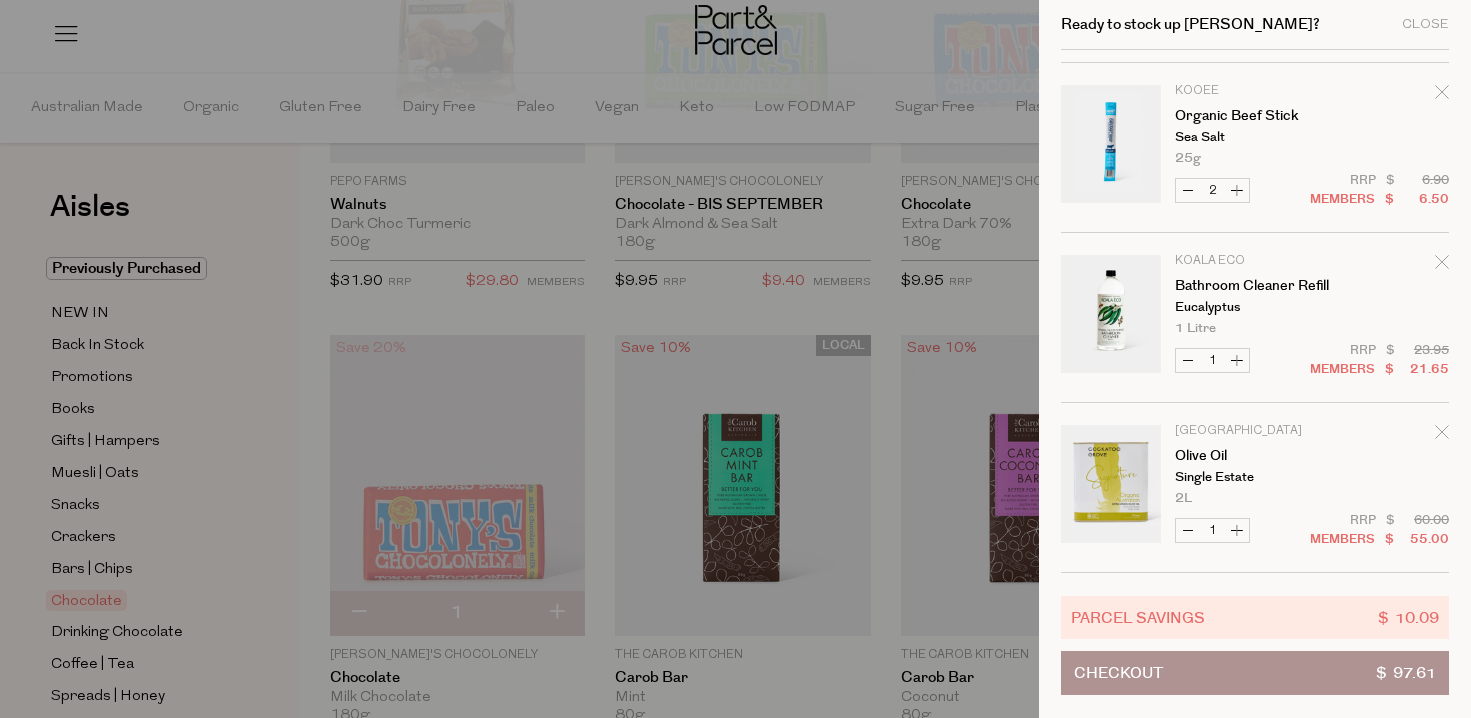 click on "Checkout $ 97.61" at bounding box center [1255, 673] 